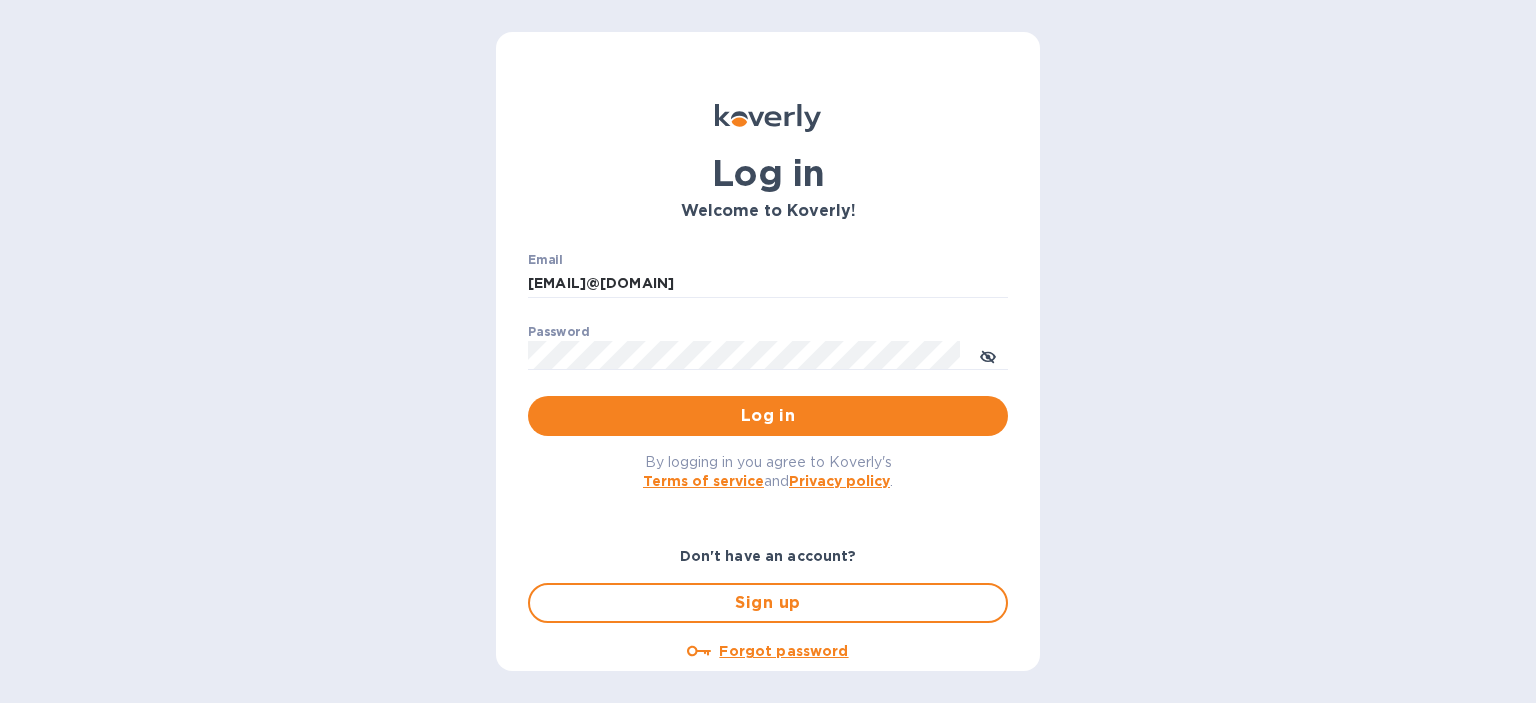 scroll, scrollTop: 0, scrollLeft: 0, axis: both 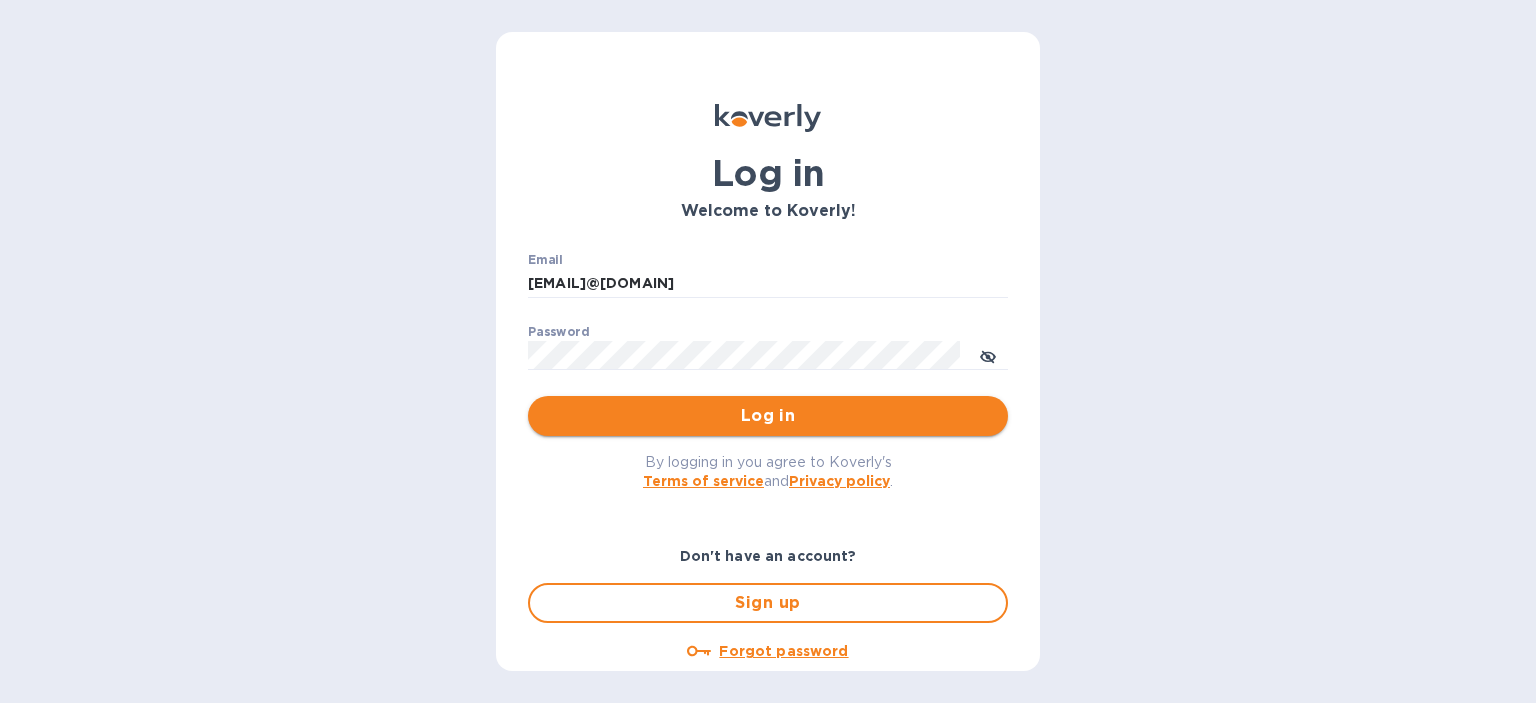 drag, startPoint x: 0, startPoint y: 0, endPoint x: 741, endPoint y: 412, distance: 847.83545 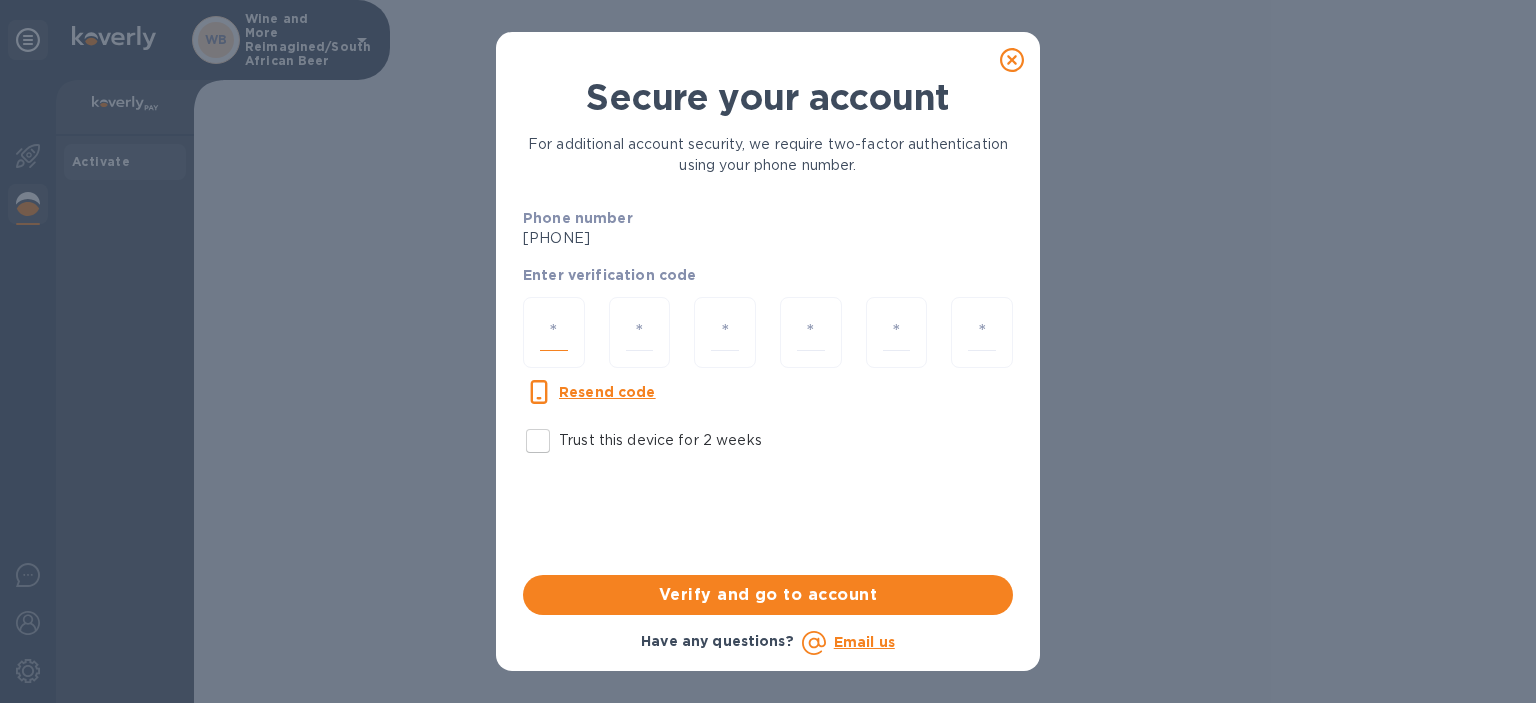 click at bounding box center (554, 332) 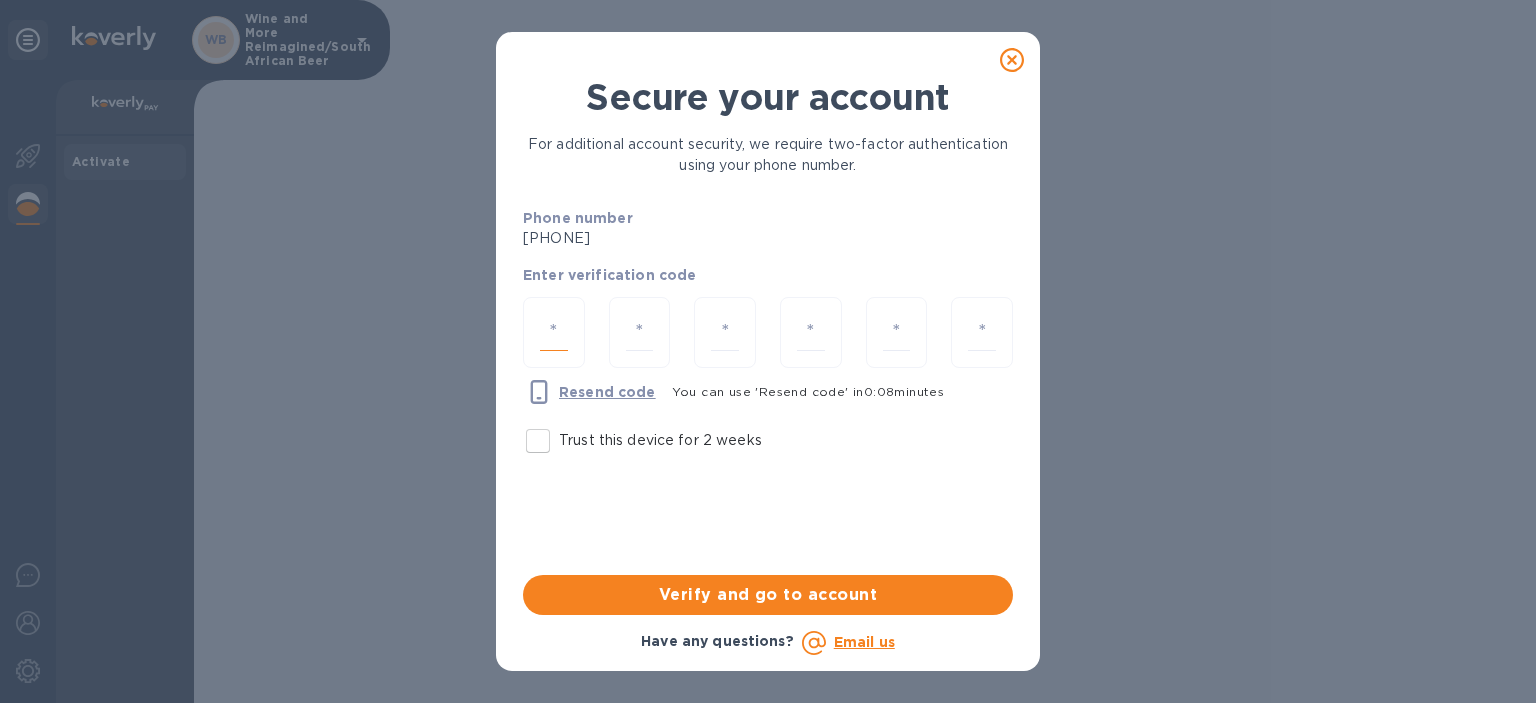 type on "4" 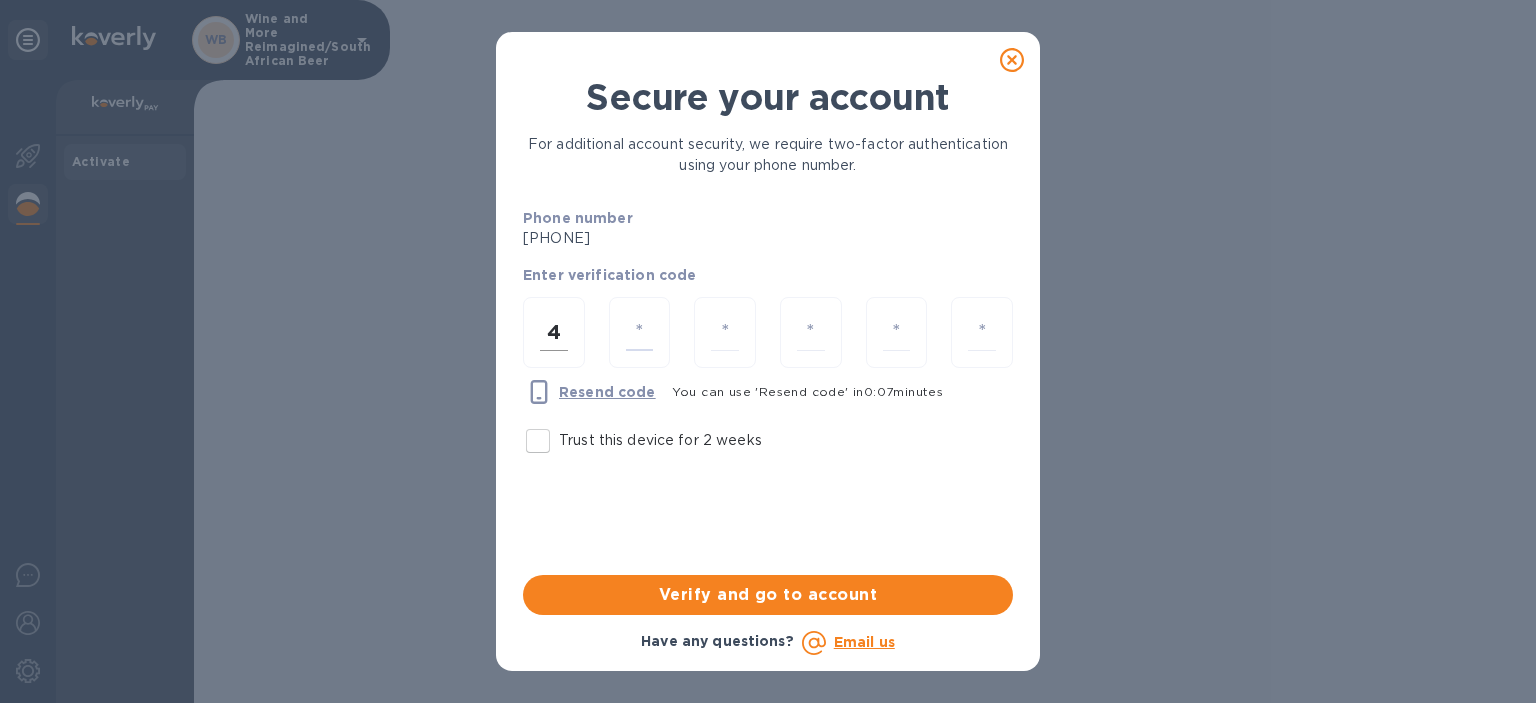 type on "7" 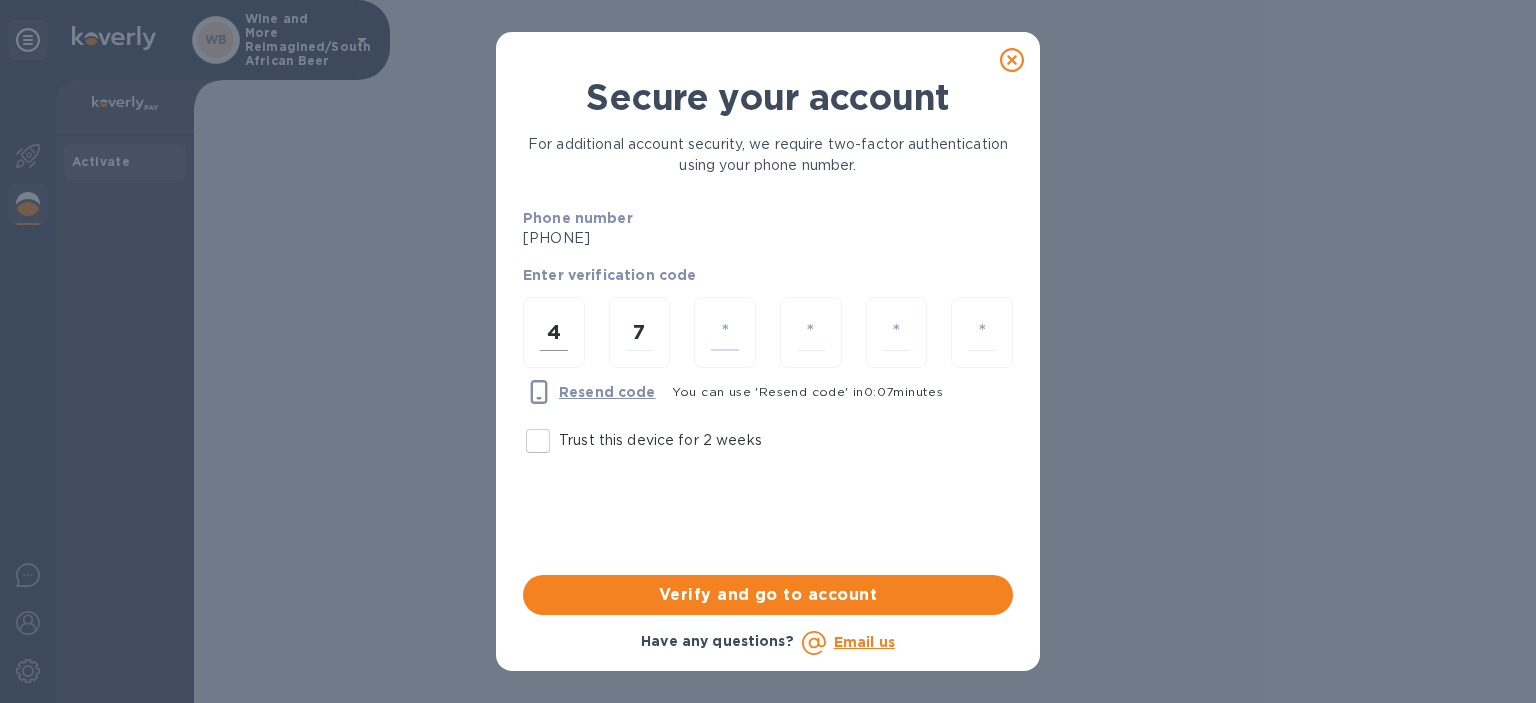 type on "7" 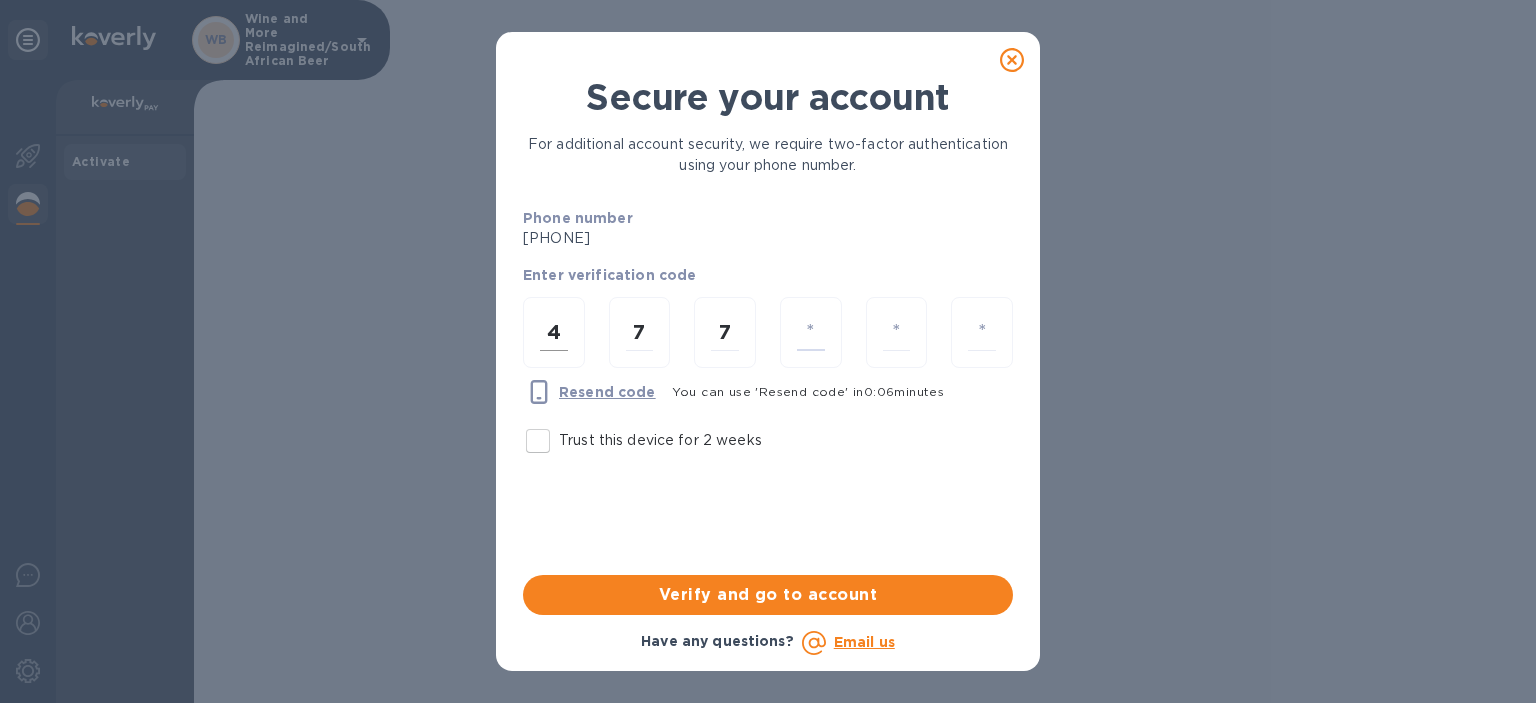 type on "2" 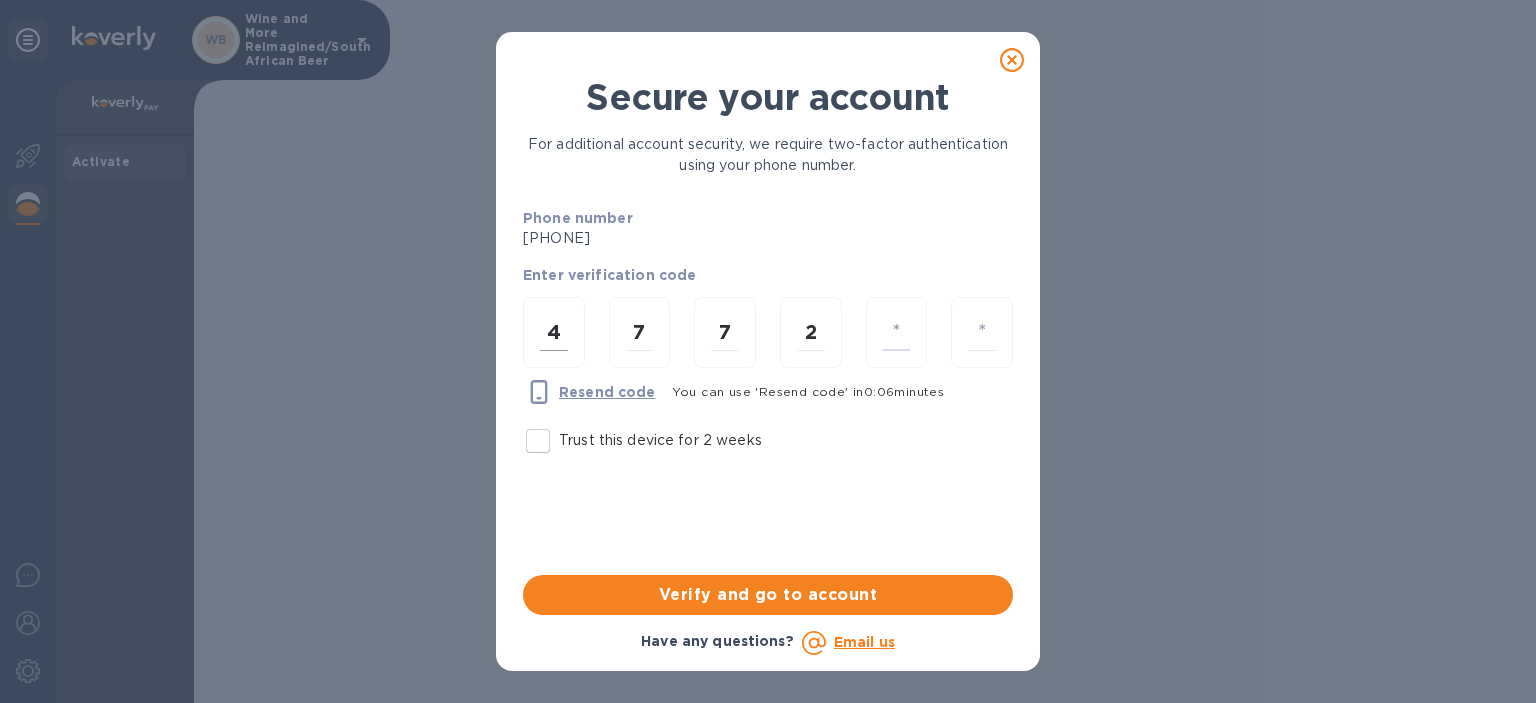 type on "5" 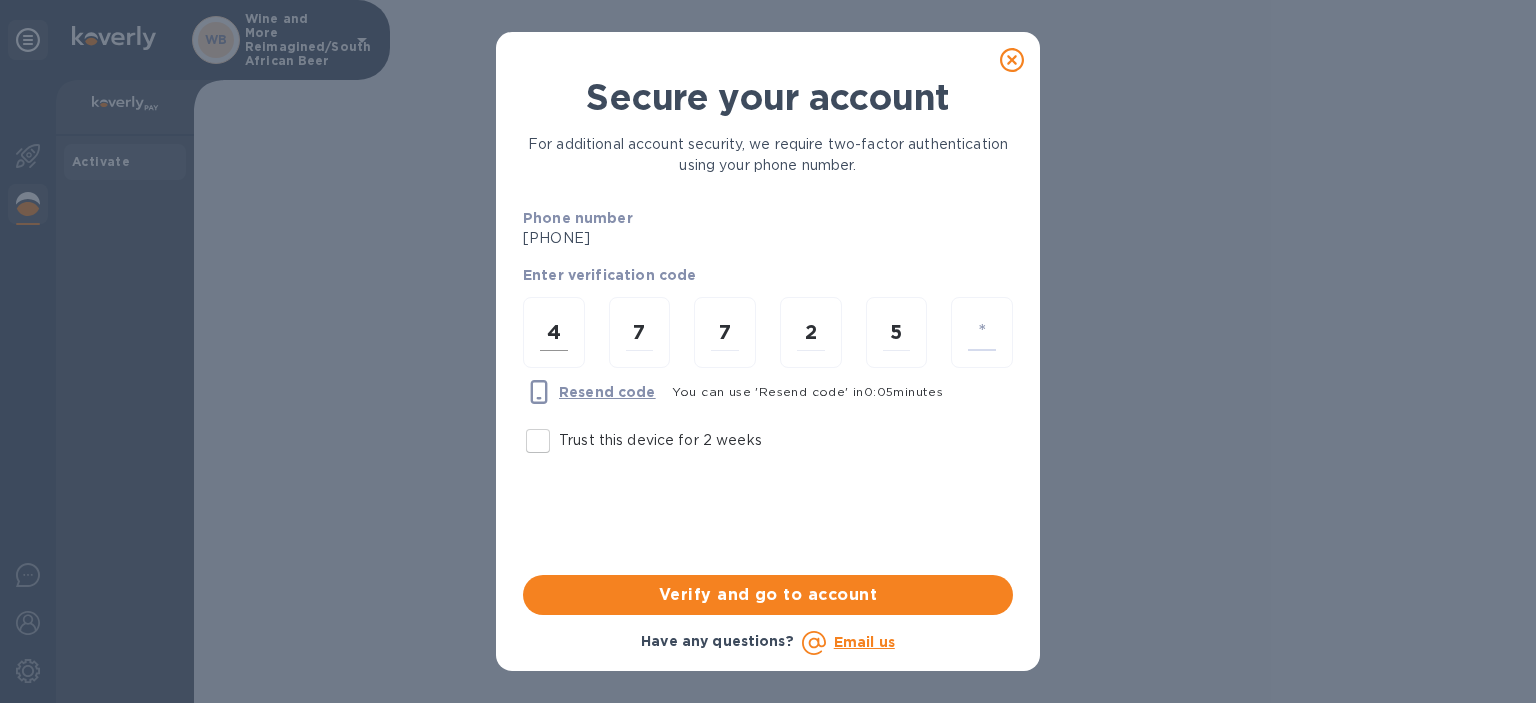 type on "0" 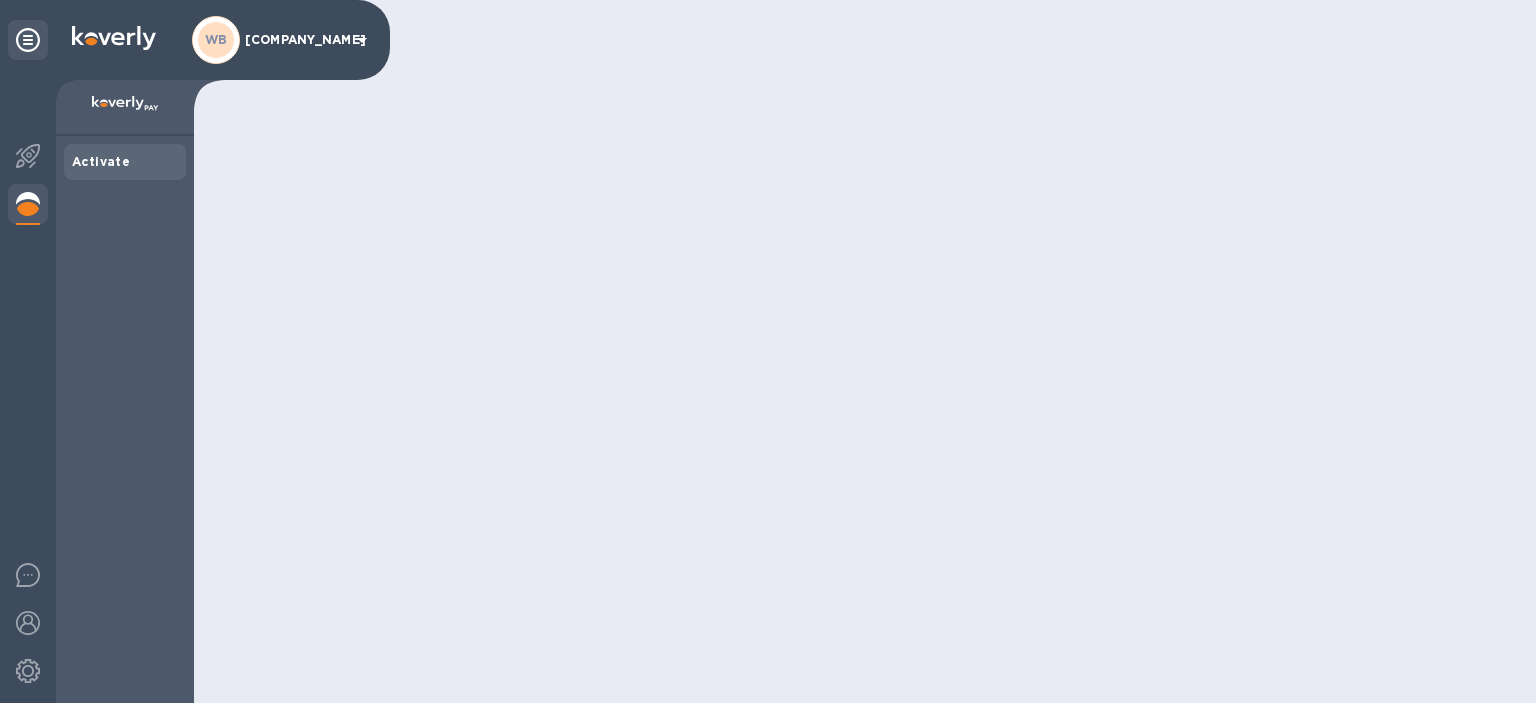 scroll, scrollTop: 0, scrollLeft: 0, axis: both 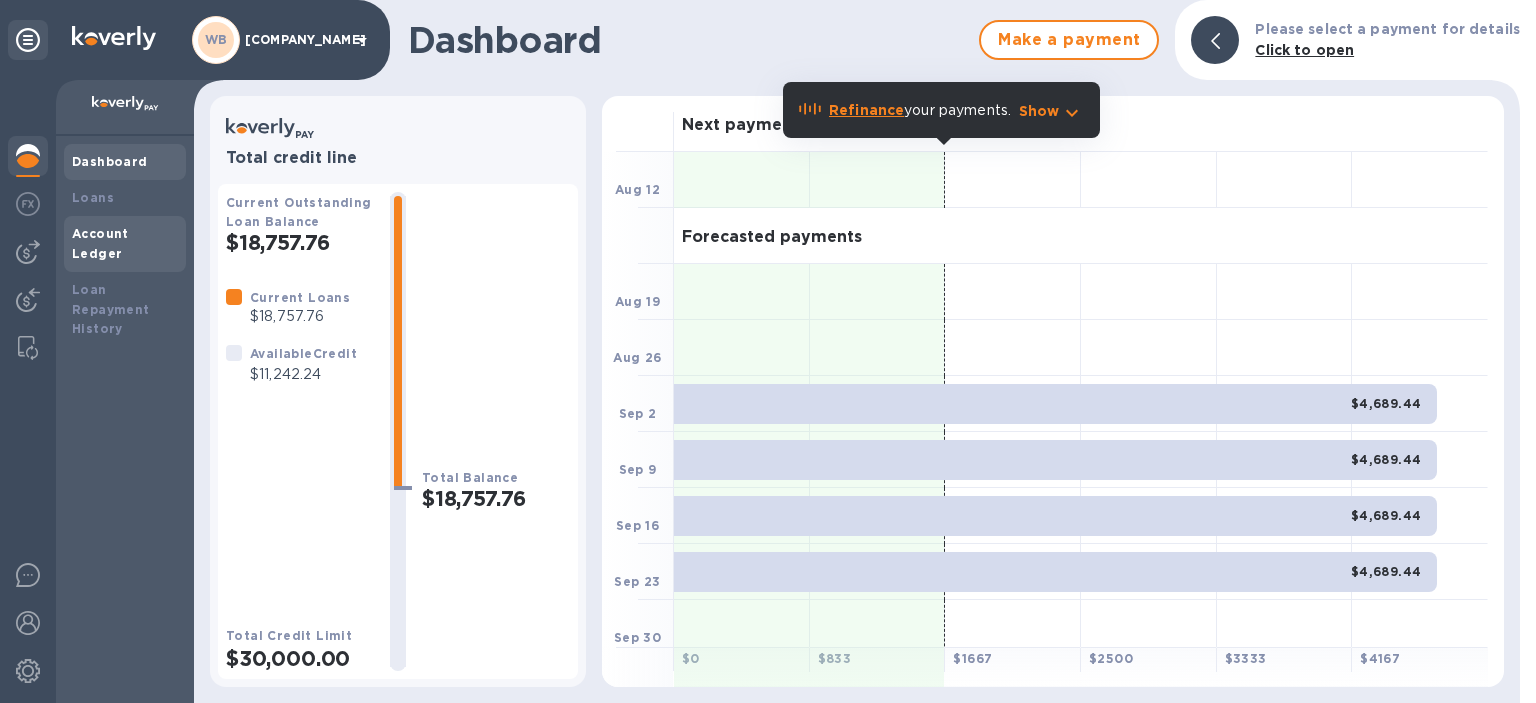 click on "Account Ledger" at bounding box center (100, 243) 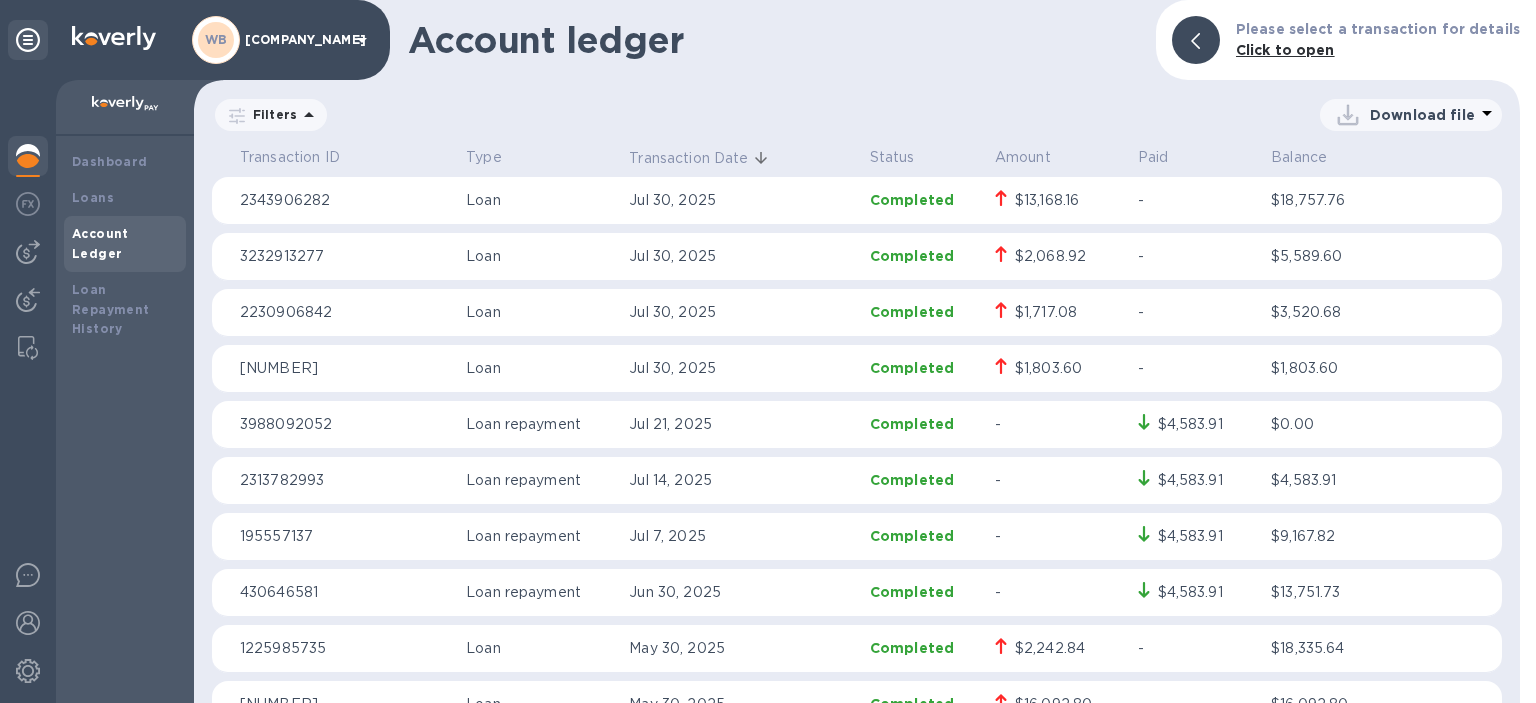 scroll, scrollTop: 115, scrollLeft: 0, axis: vertical 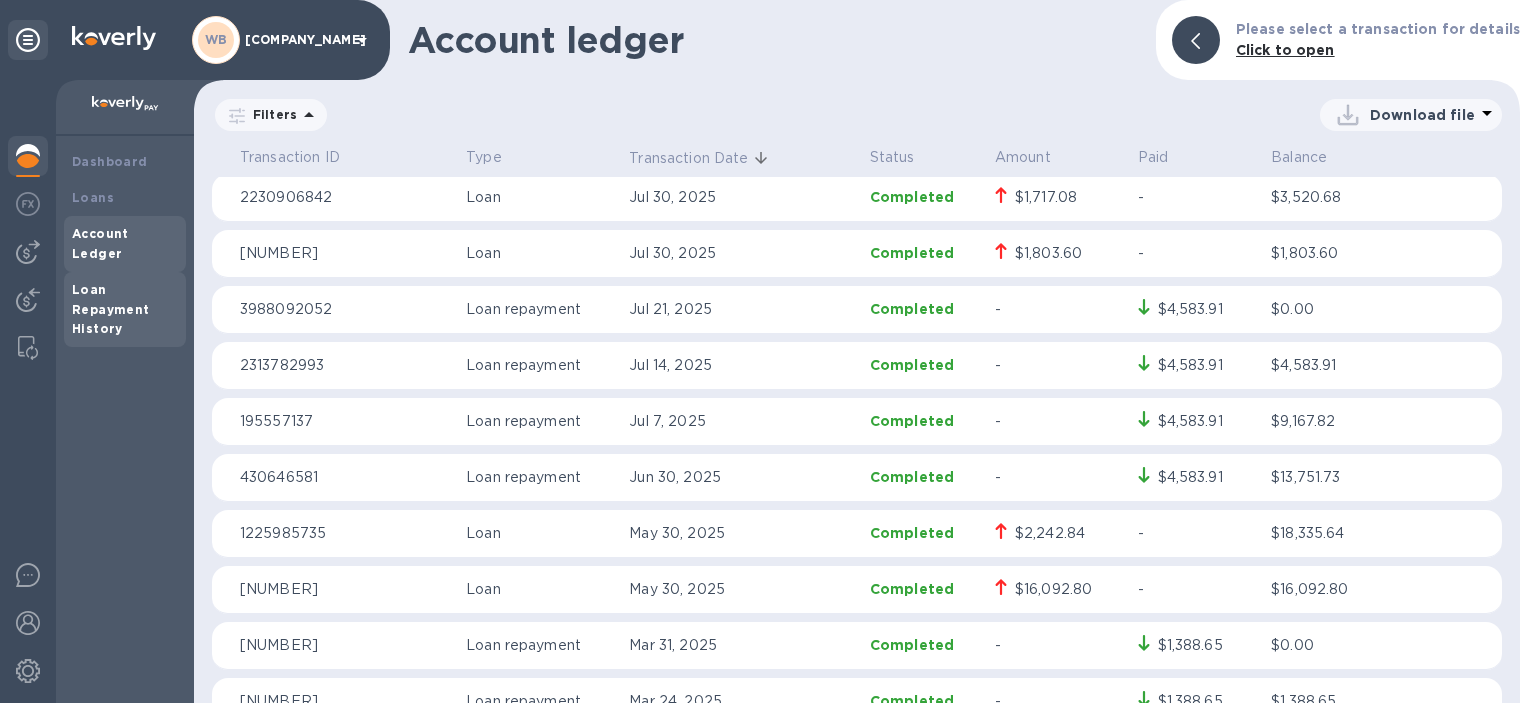 click on "Loan Repayment History" at bounding box center (125, 310) 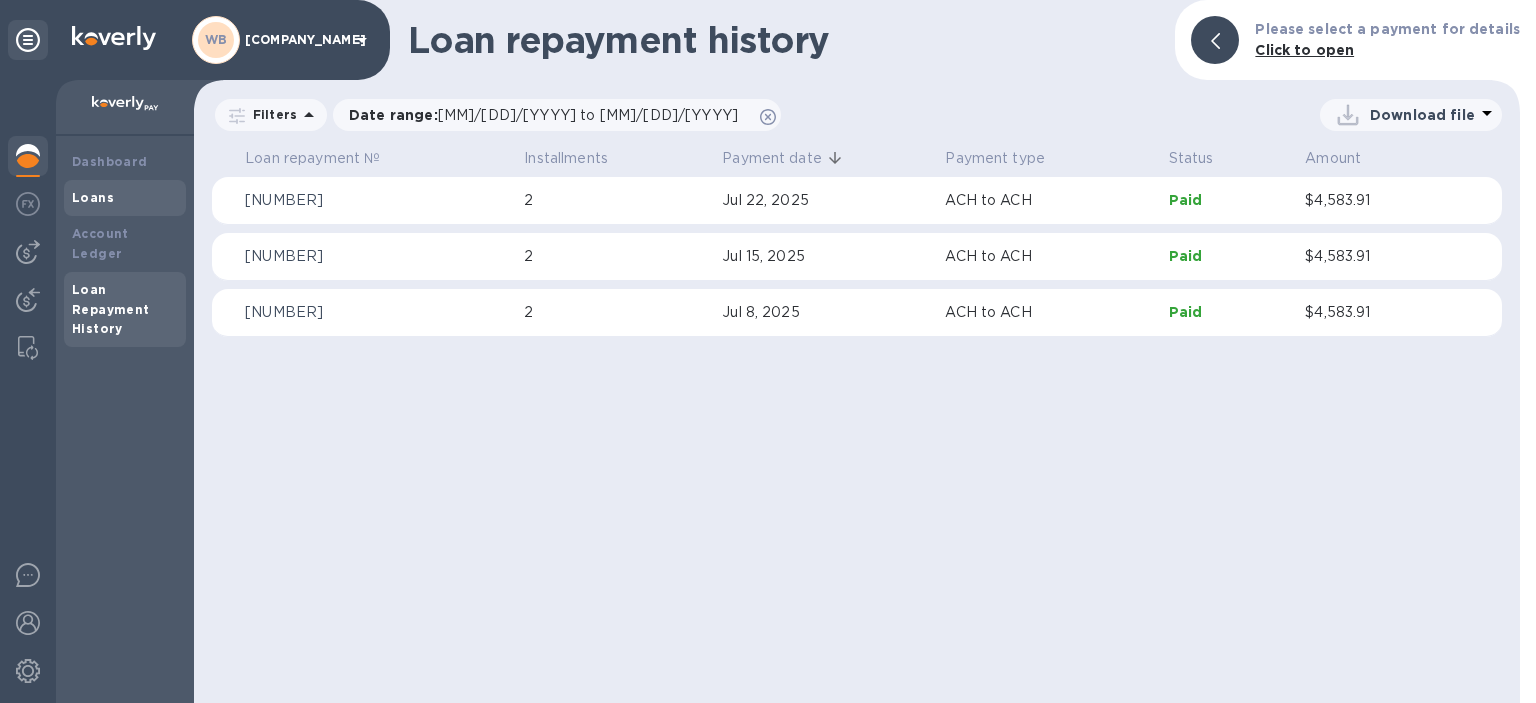 click on "Loans" at bounding box center [93, 197] 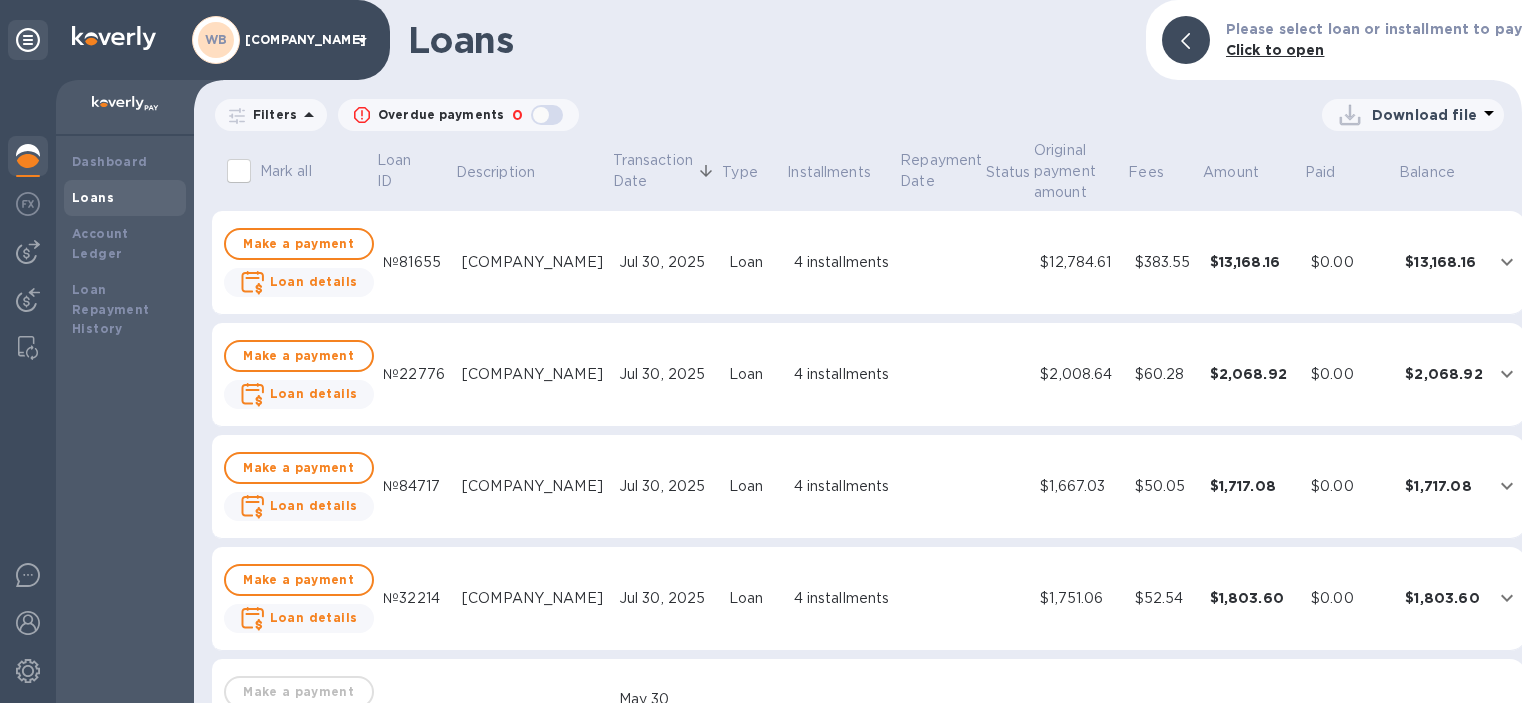 scroll, scrollTop: 0, scrollLeft: 0, axis: both 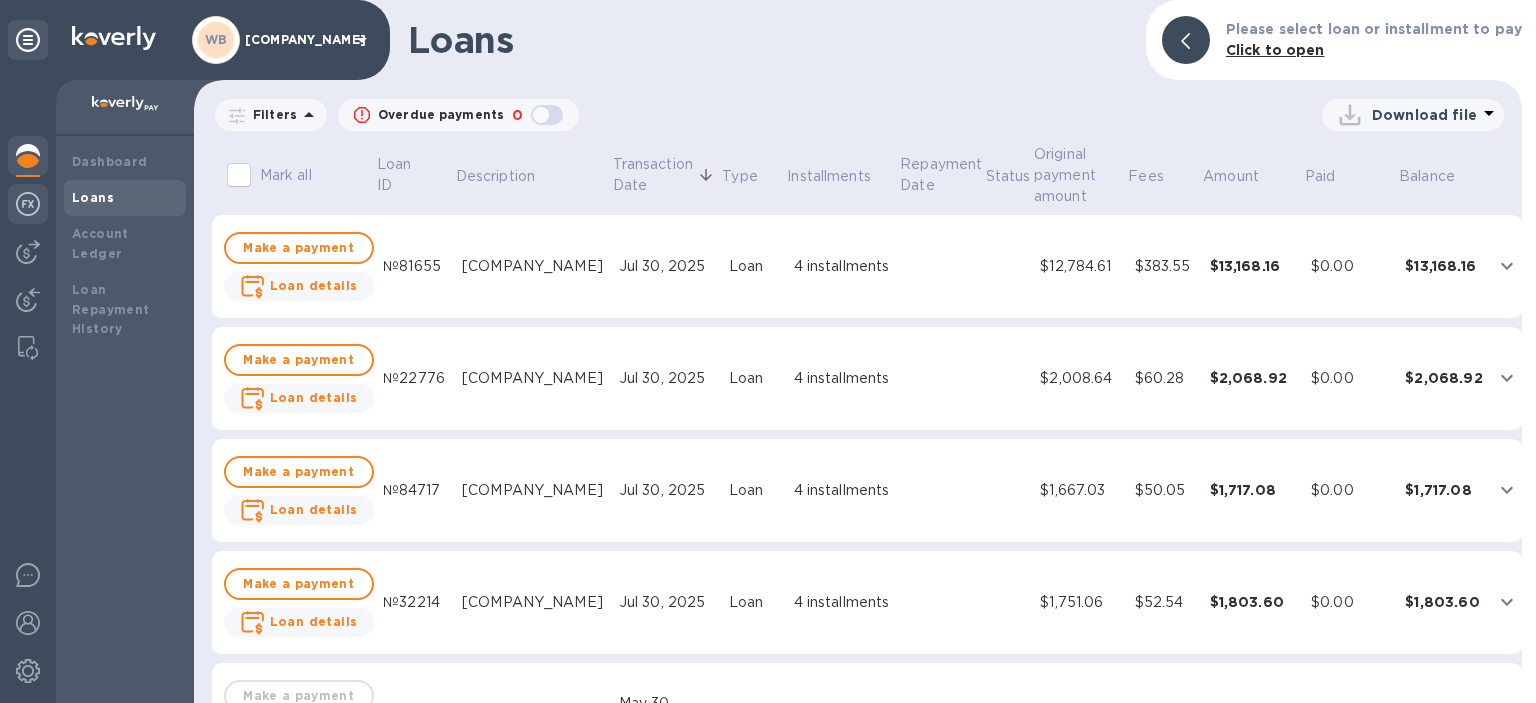 click at bounding box center [28, 204] 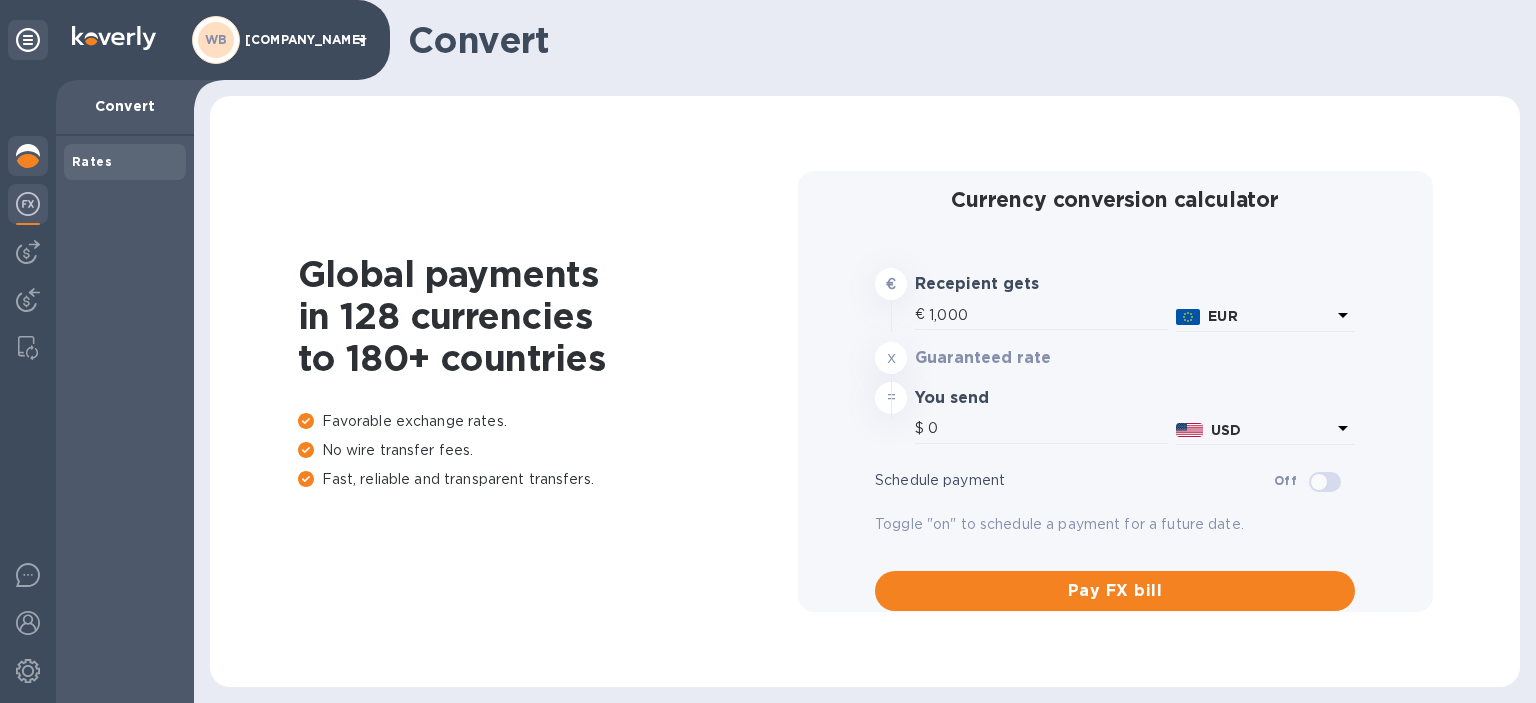 type on "[NUMBER]" 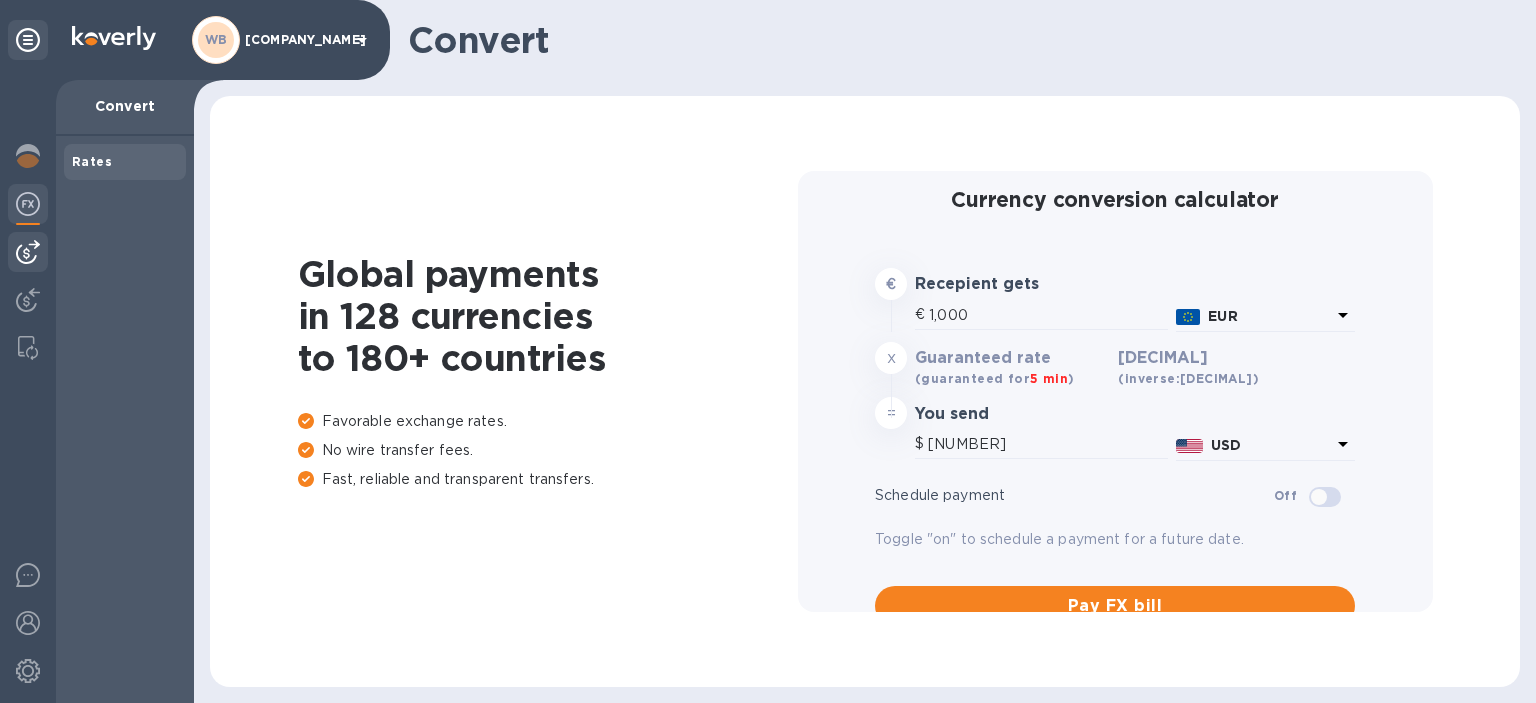 click at bounding box center (28, 252) 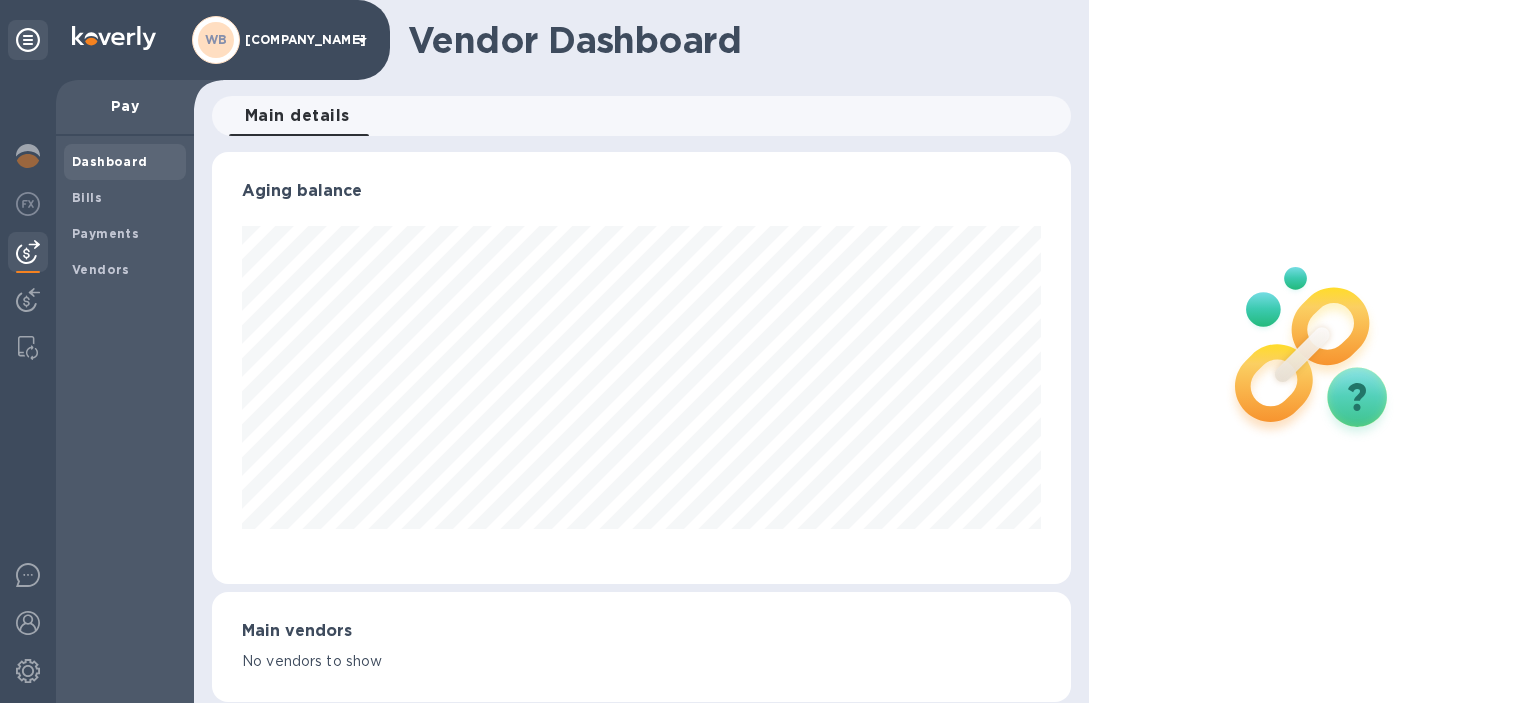 scroll, scrollTop: 999568, scrollLeft: 999141, axis: both 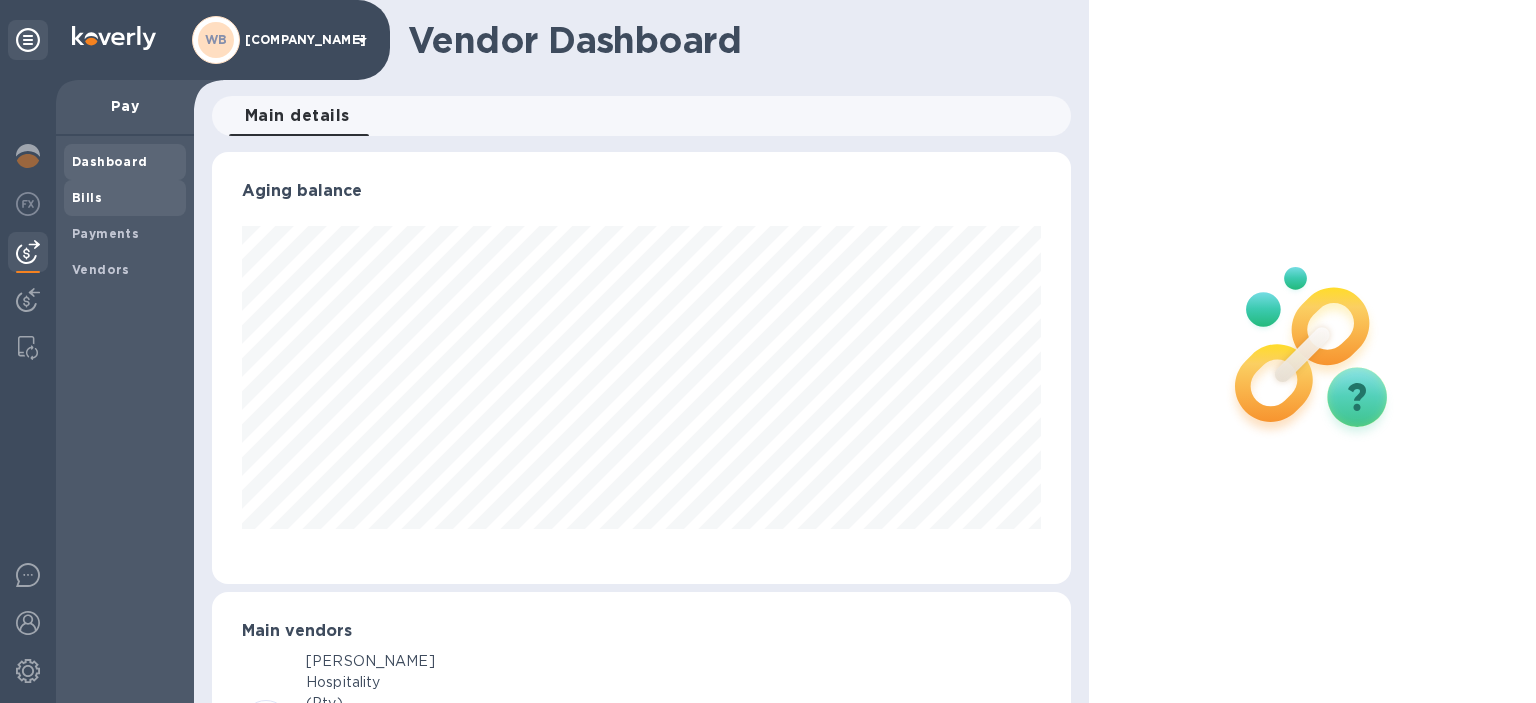 click on "Bills" at bounding box center (87, 197) 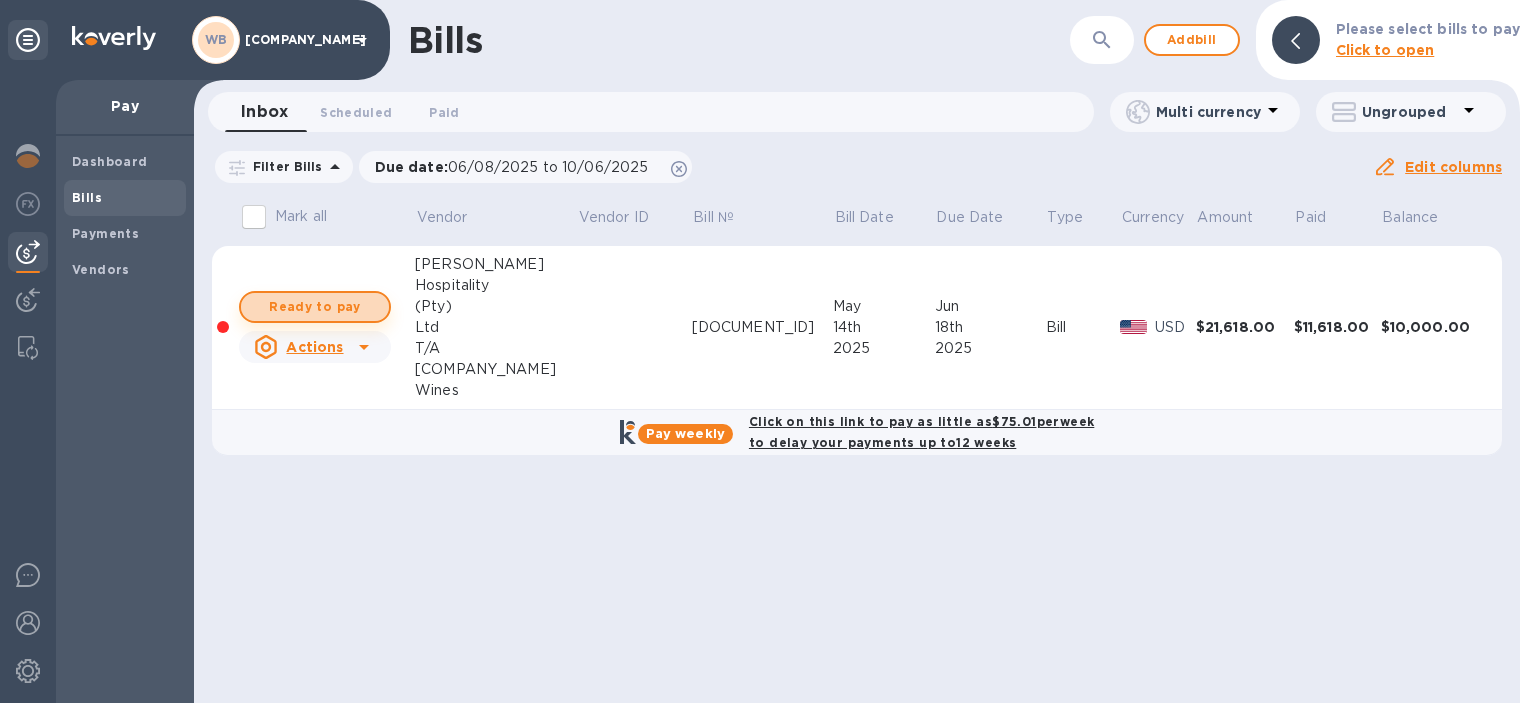 click on "Ready to pay" at bounding box center (315, 307) 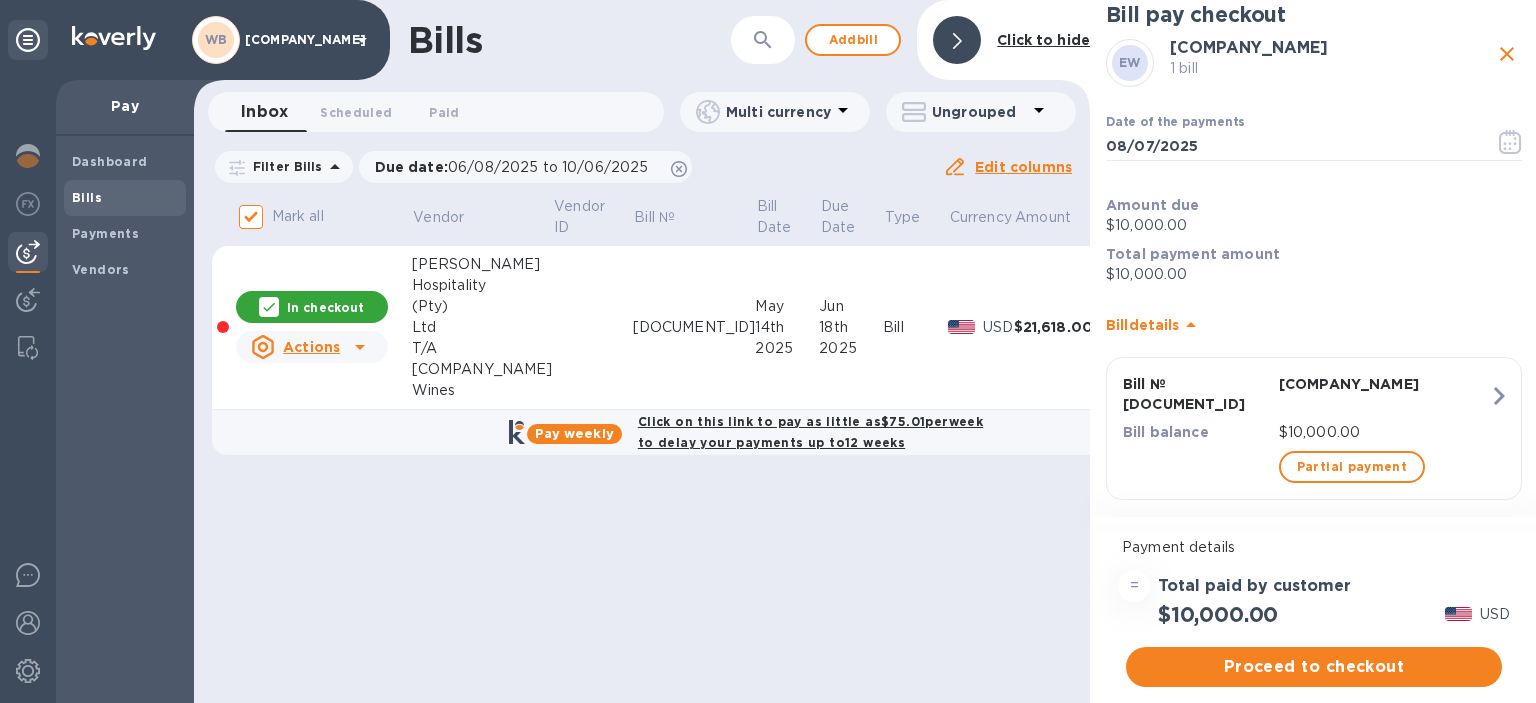 scroll, scrollTop: 0, scrollLeft: 0, axis: both 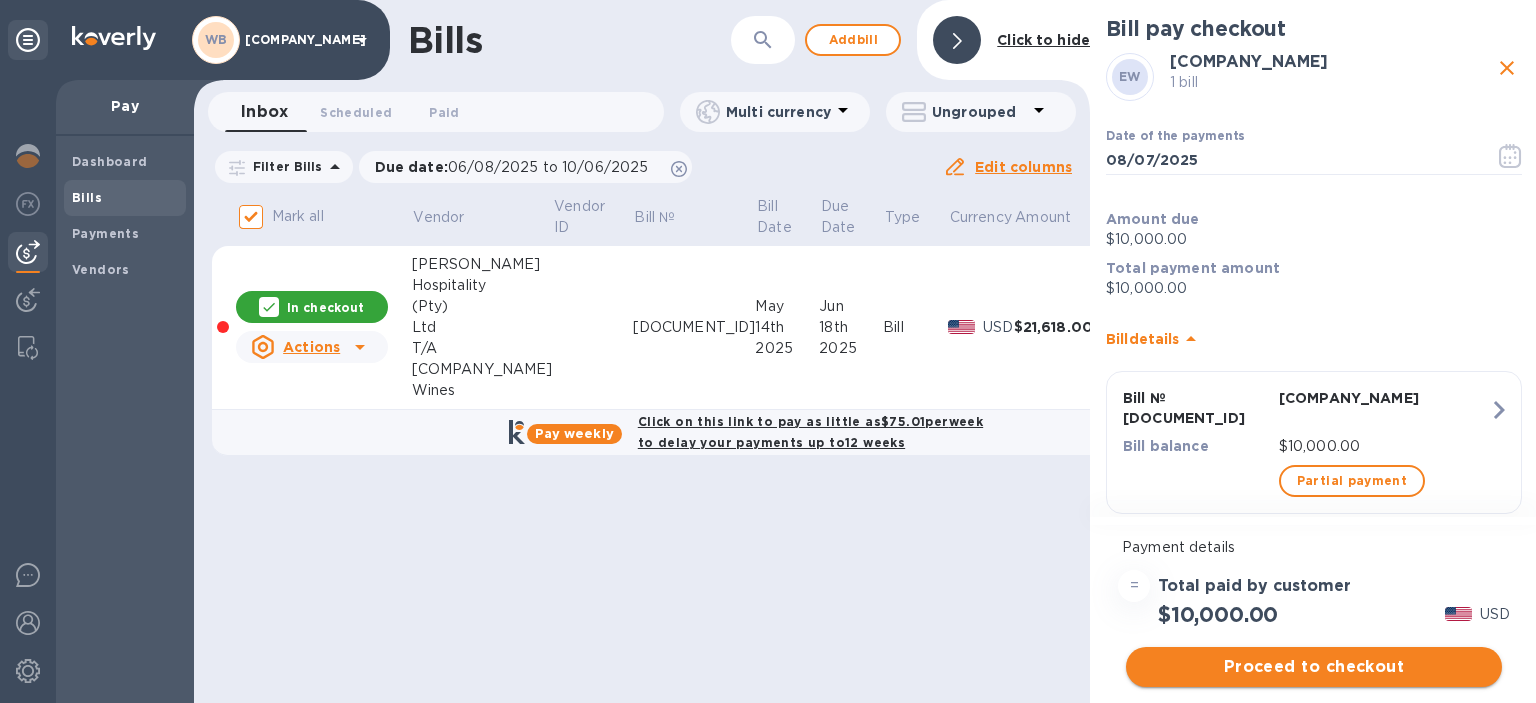 click on "Proceed to checkout" at bounding box center (1314, 667) 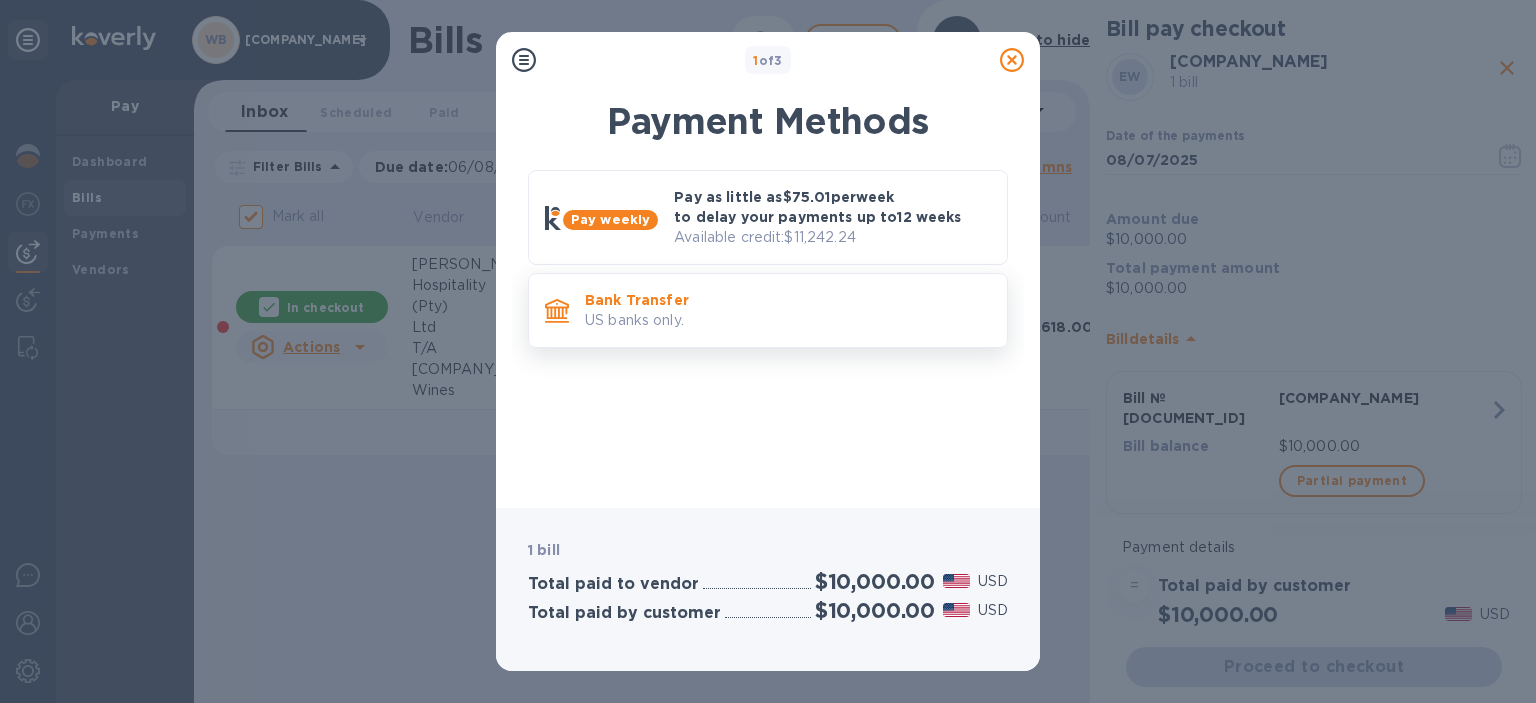 click on "Bank Transfer" at bounding box center [788, 300] 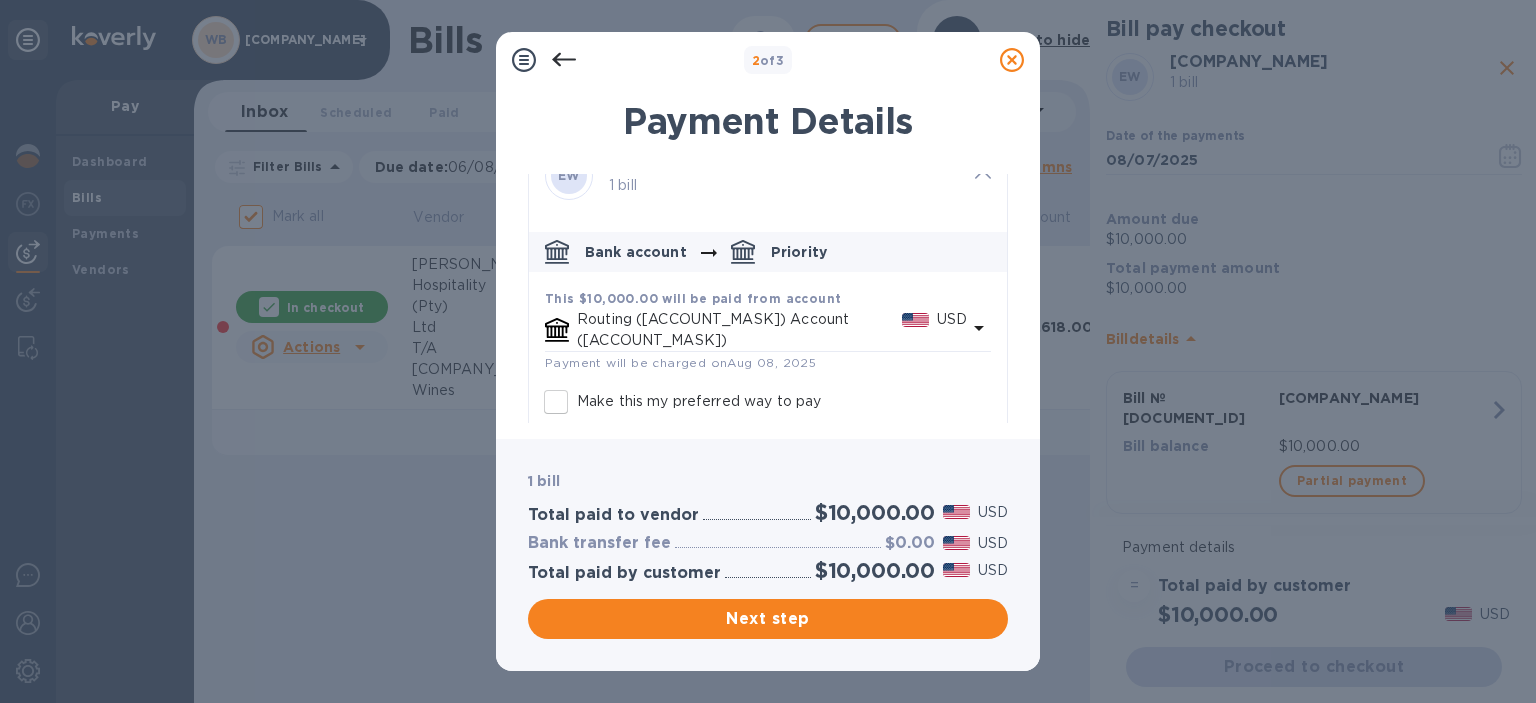 scroll, scrollTop: 0, scrollLeft: 0, axis: both 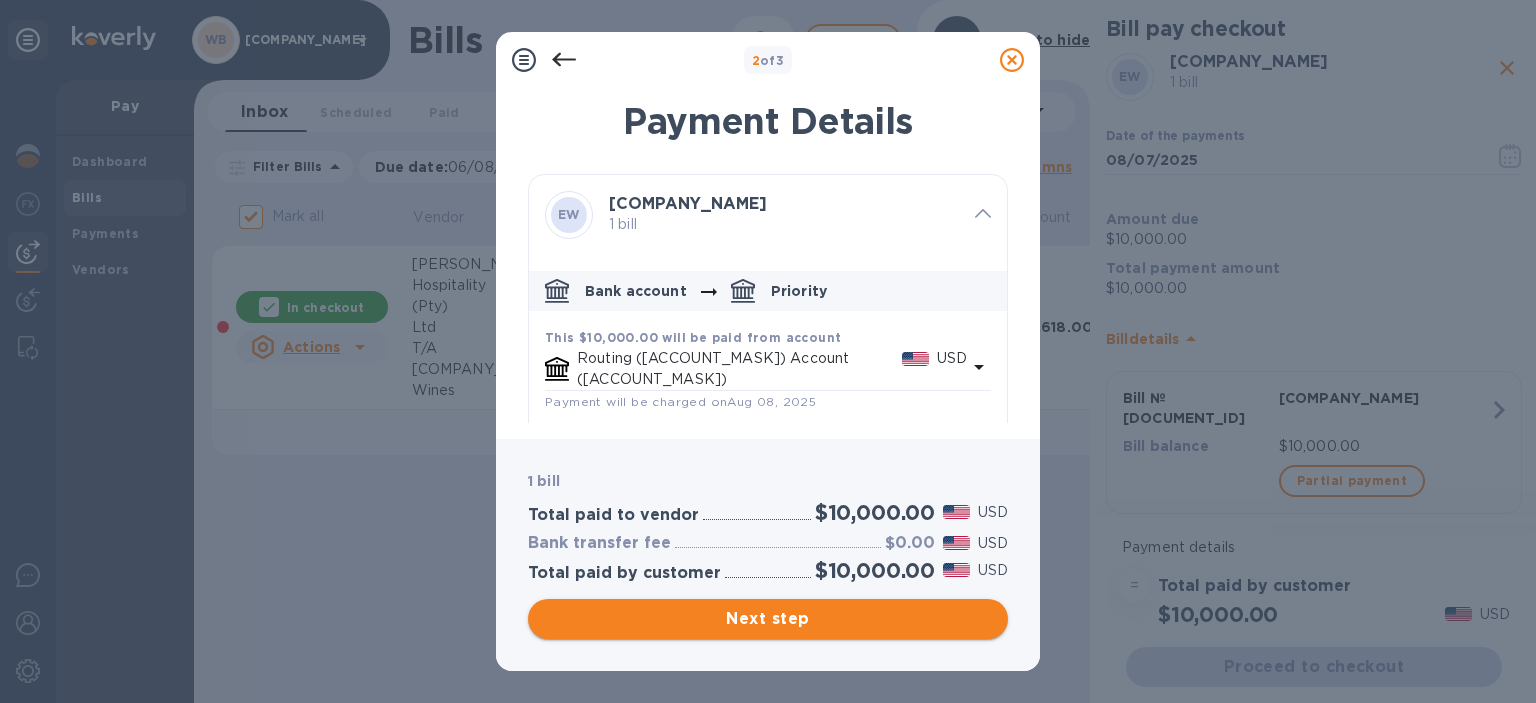 click on "Next step" at bounding box center [768, 619] 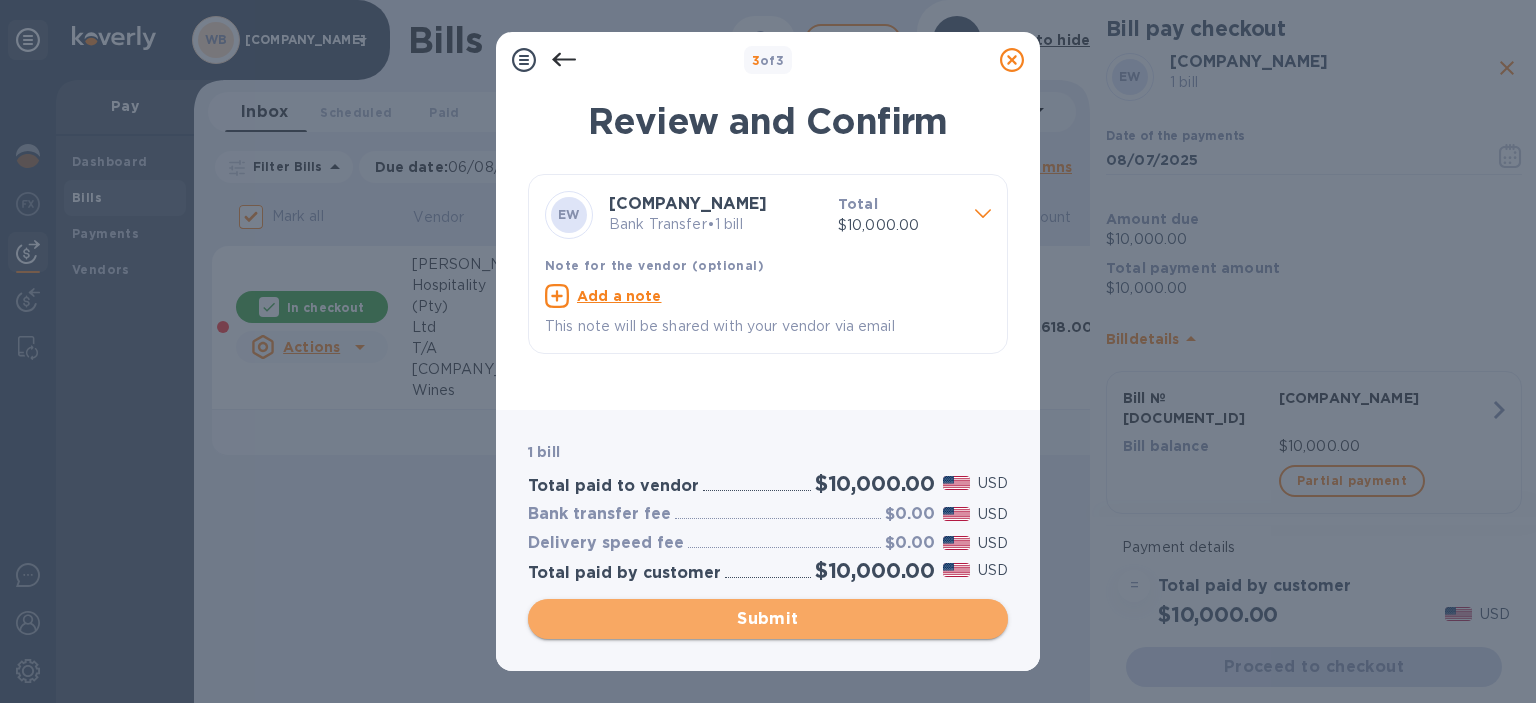 click on "Submit" at bounding box center [768, 619] 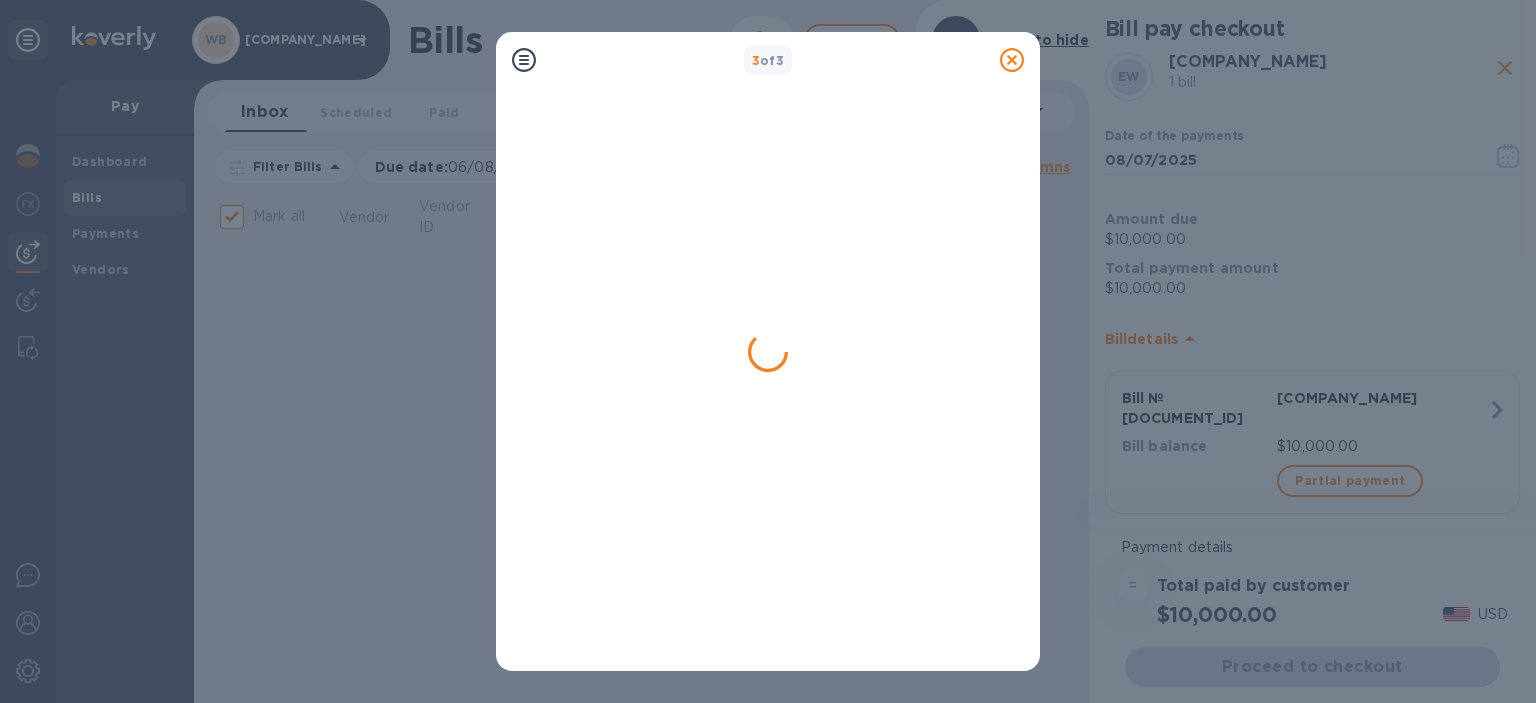 checkbox on "false" 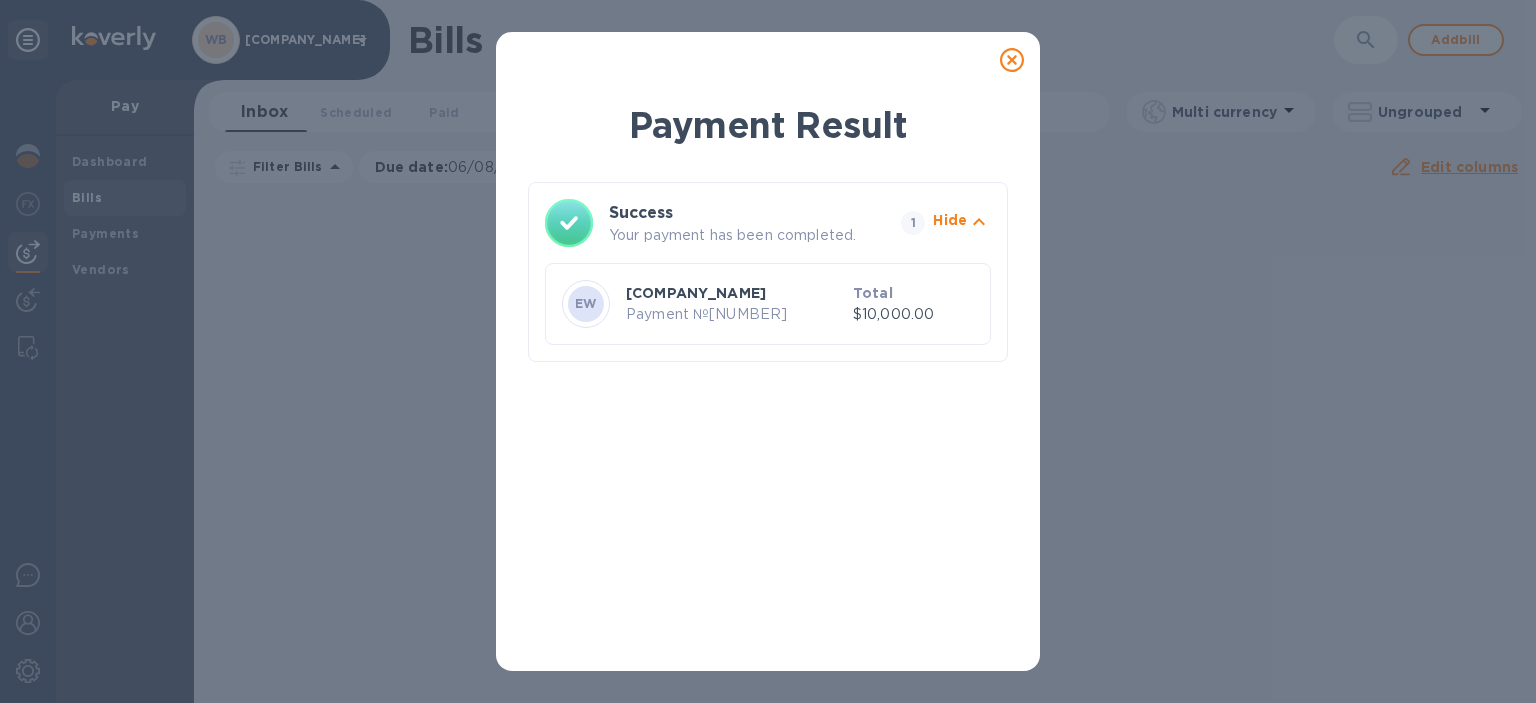 click 